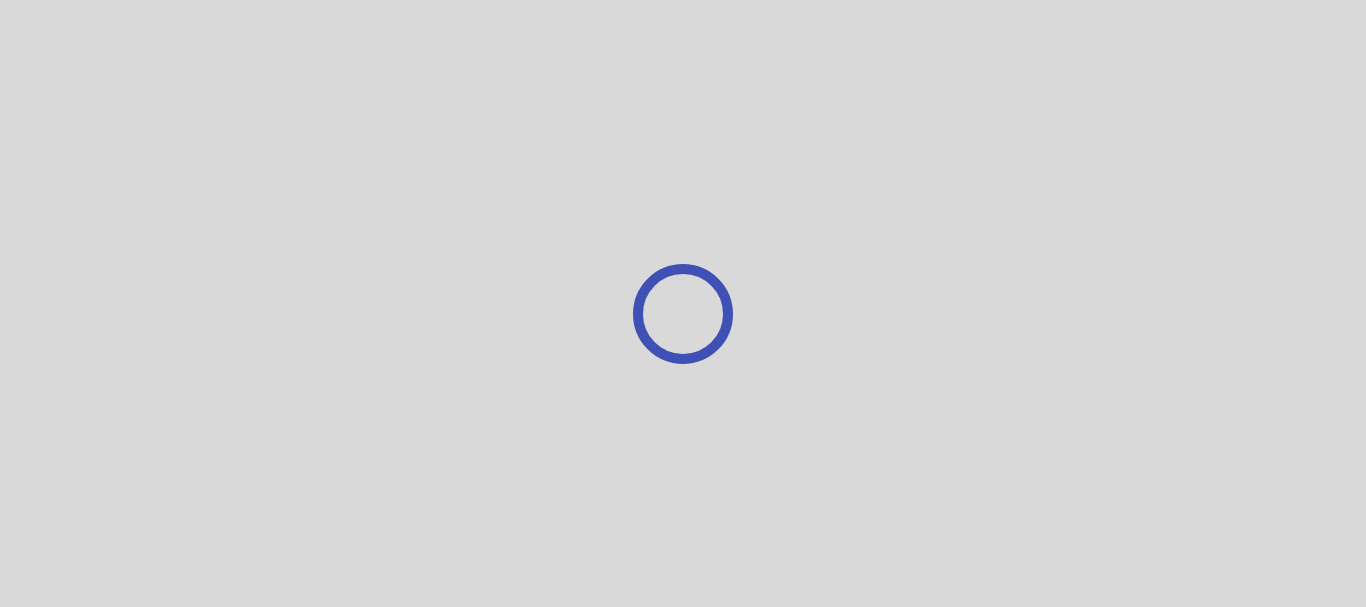 scroll, scrollTop: 0, scrollLeft: 0, axis: both 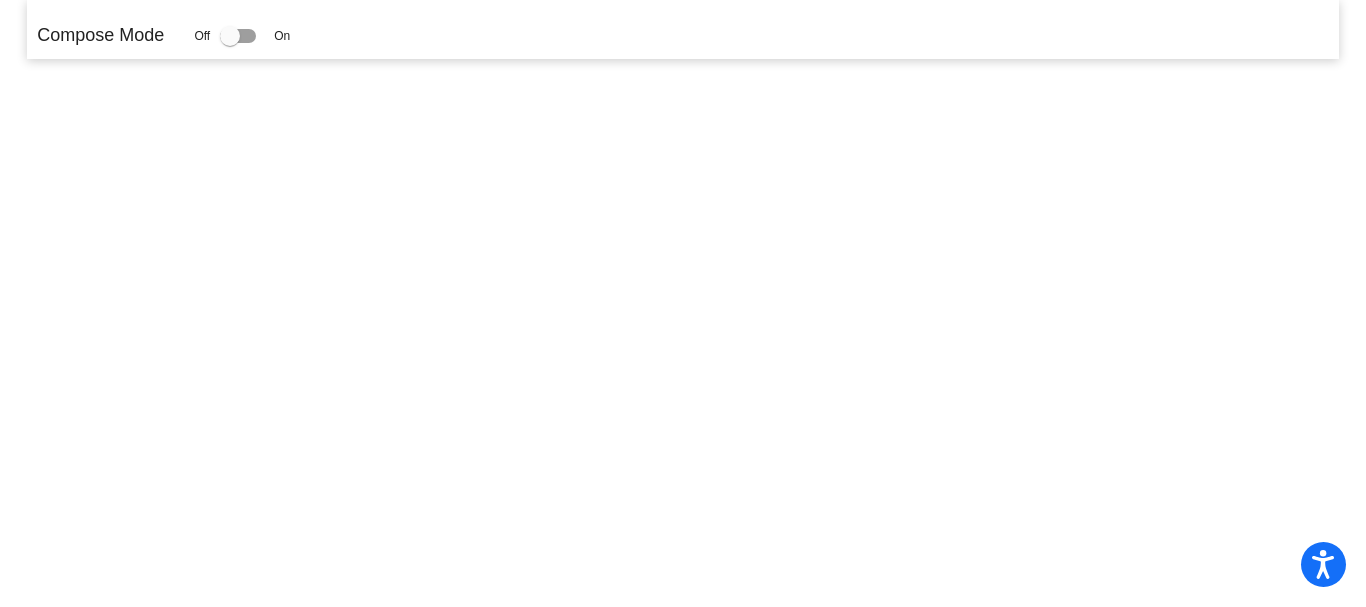 click 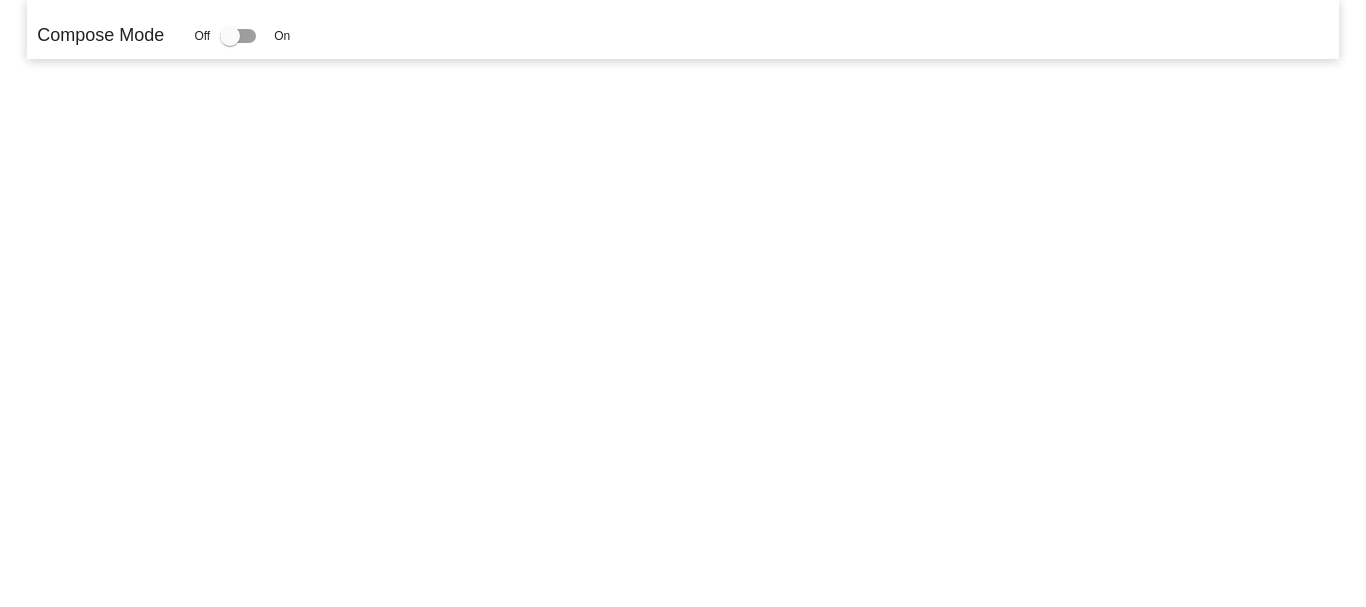 scroll, scrollTop: 0, scrollLeft: 0, axis: both 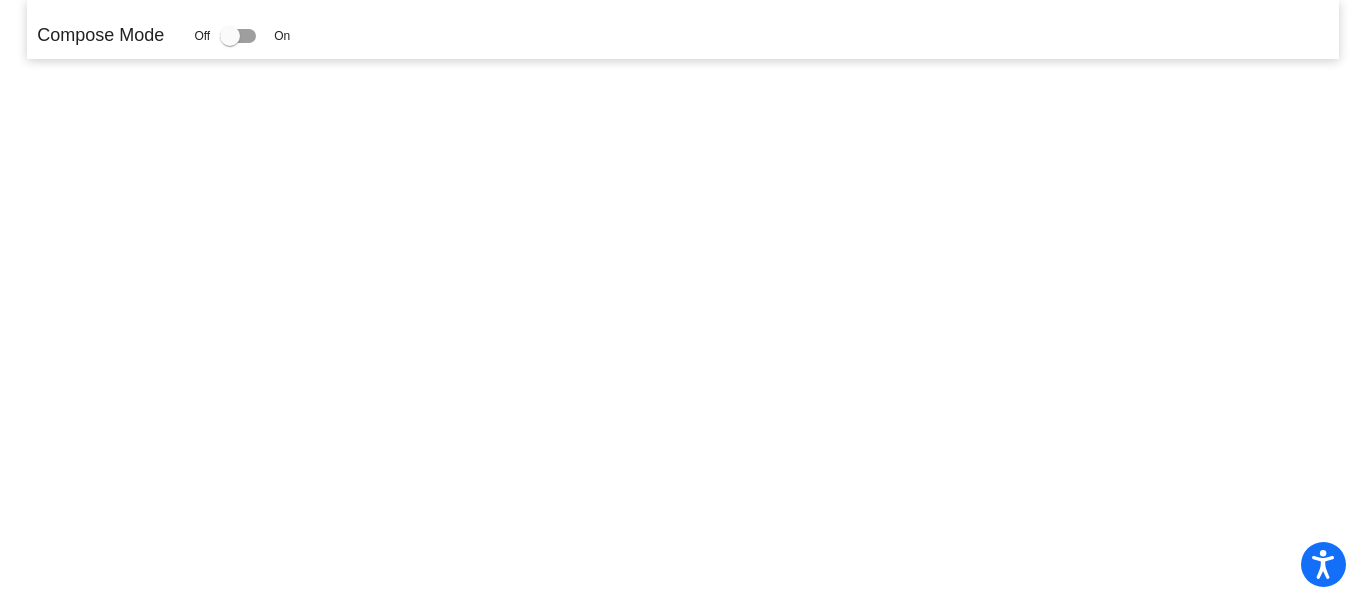click 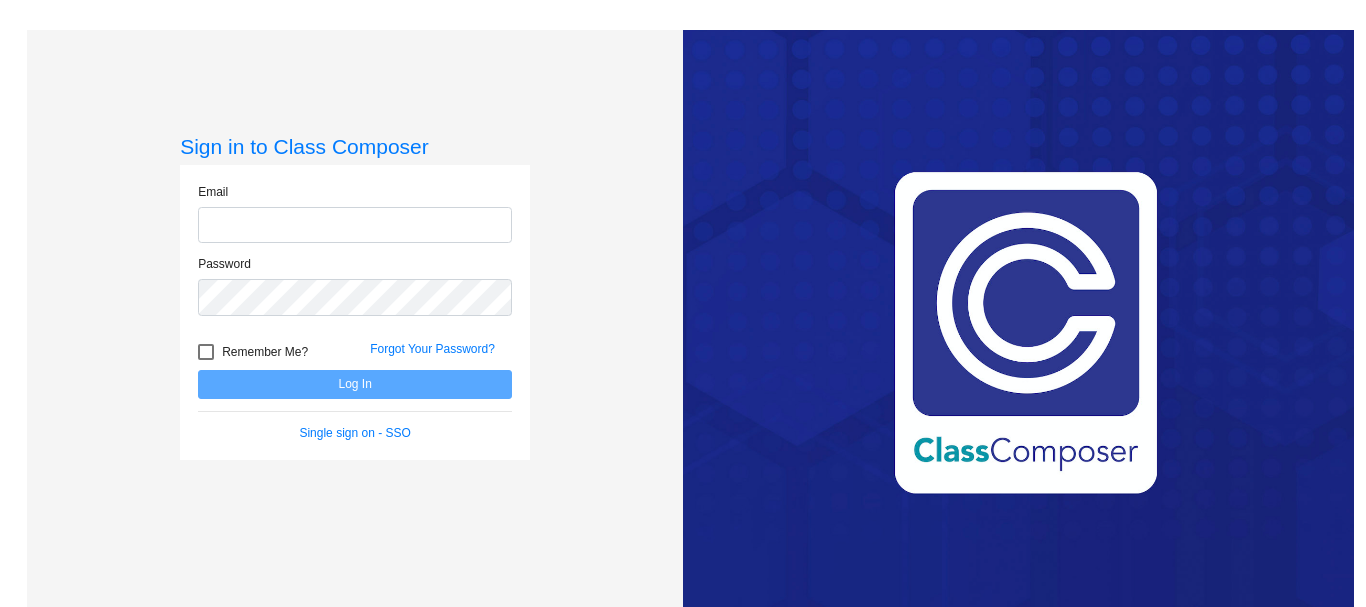 scroll, scrollTop: 0, scrollLeft: 0, axis: both 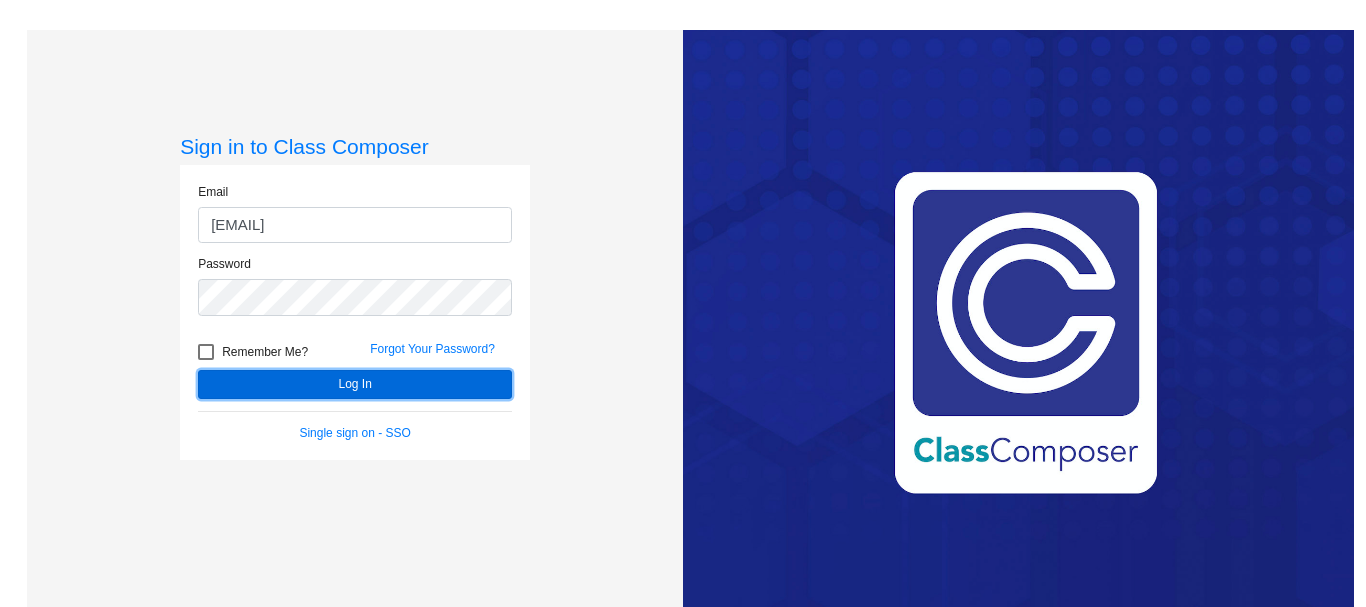 click on "Log In" 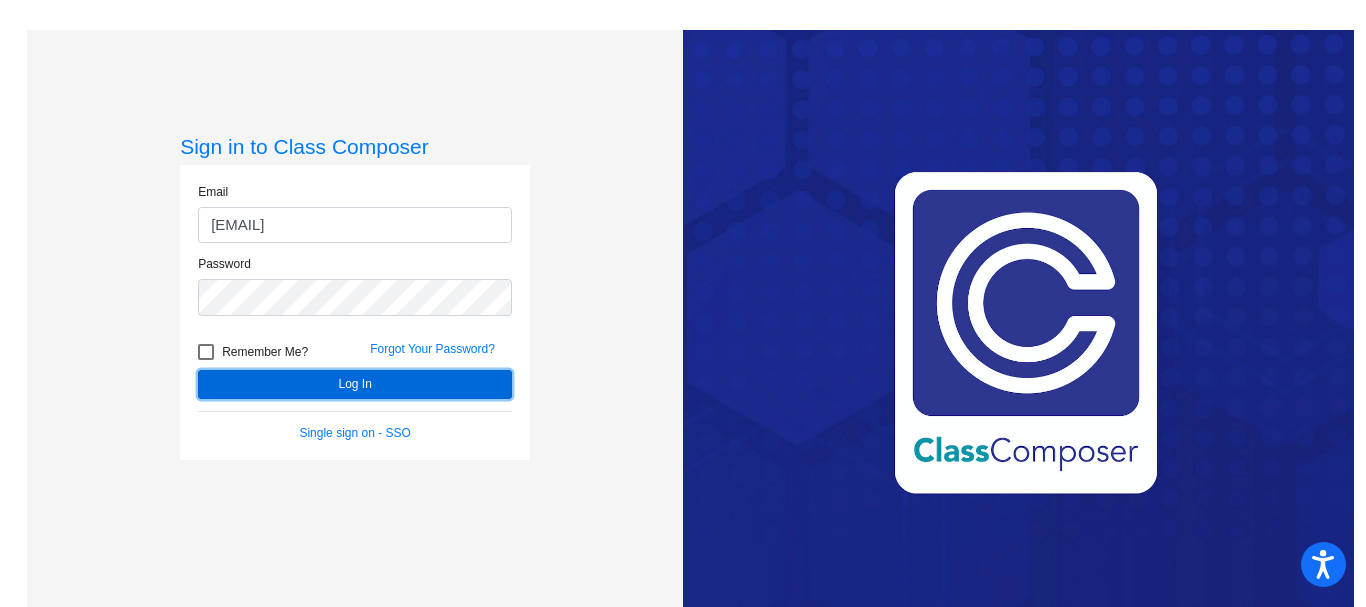 scroll, scrollTop: 0, scrollLeft: 0, axis: both 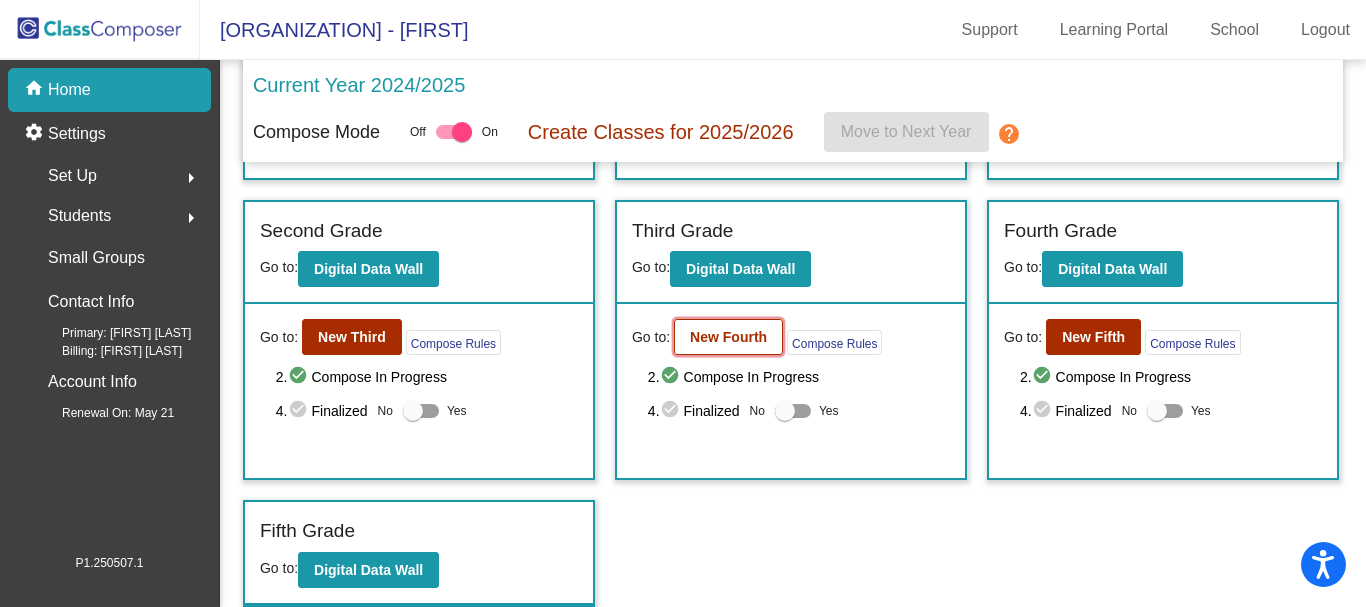 click on "New Fourth" 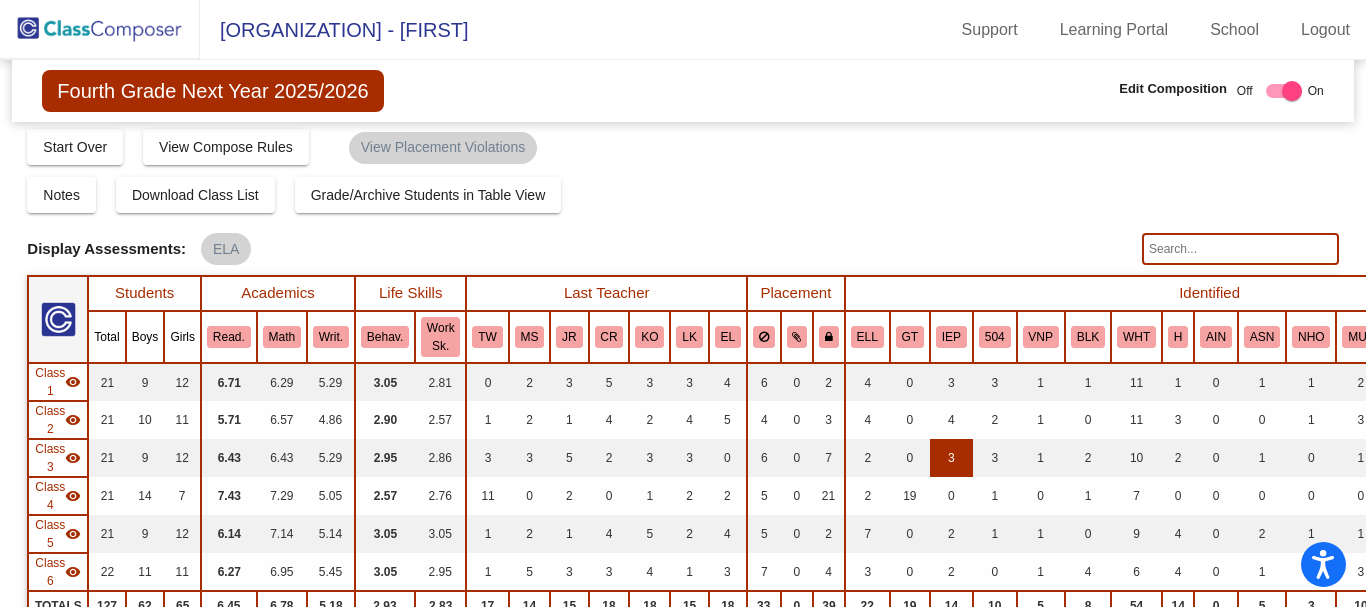 scroll, scrollTop: 0, scrollLeft: 0, axis: both 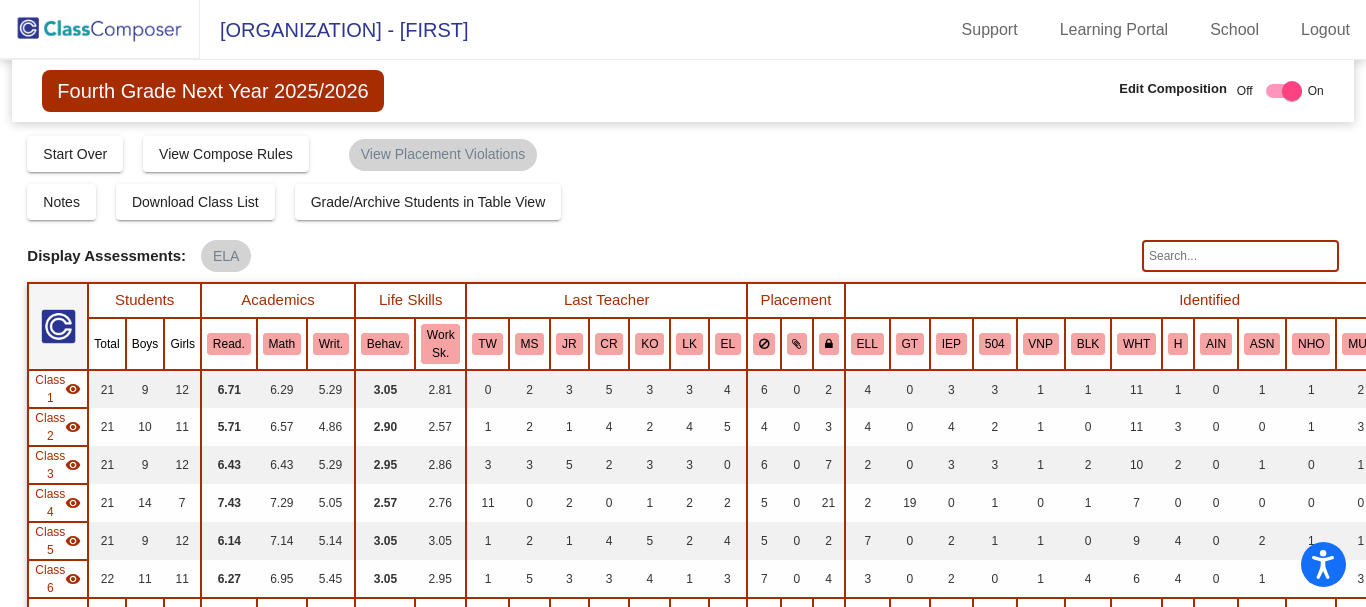 click 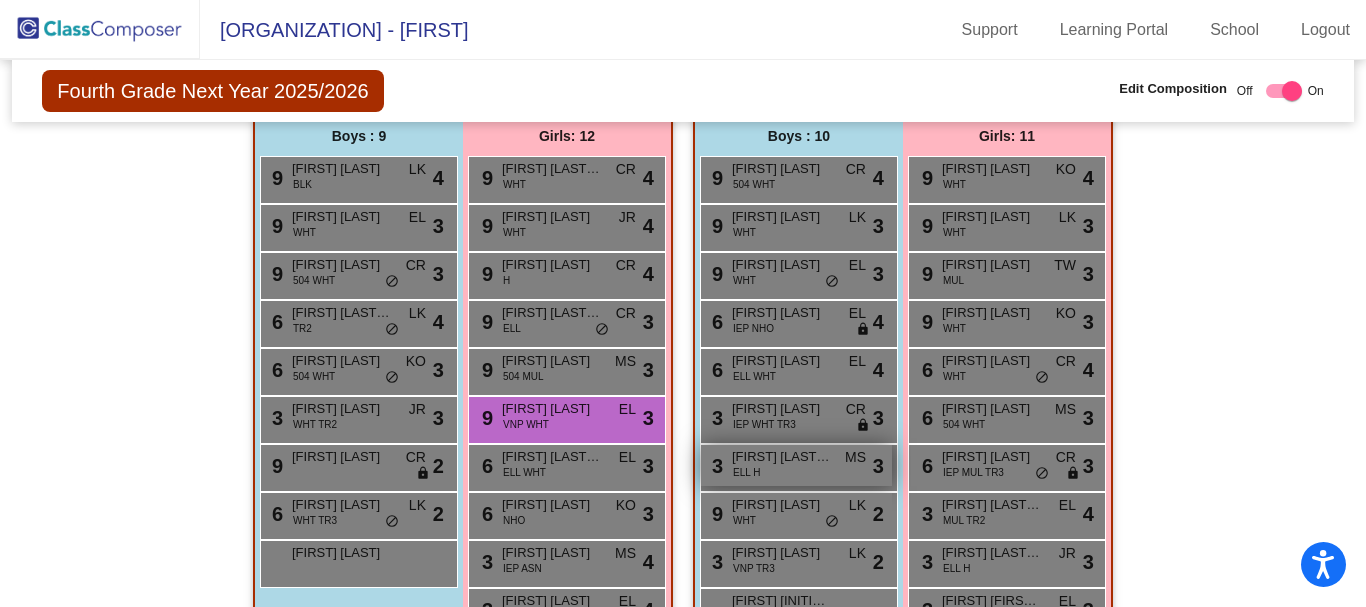 scroll, scrollTop: 700, scrollLeft: 0, axis: vertical 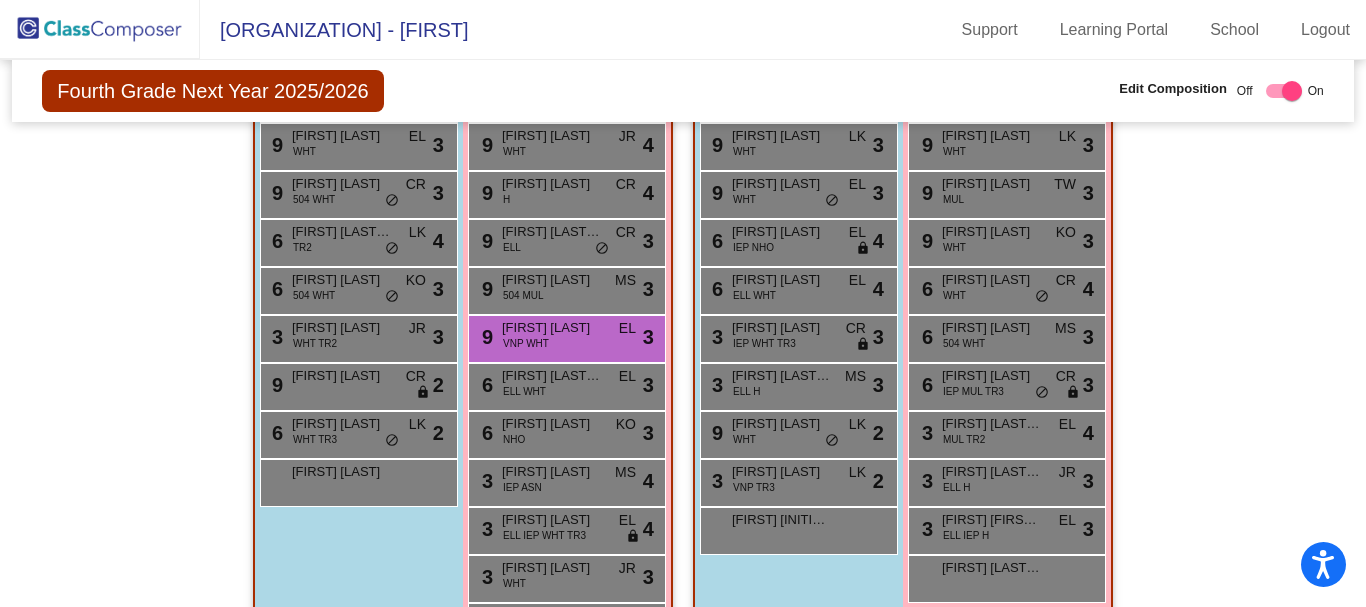 type on "Sprague" 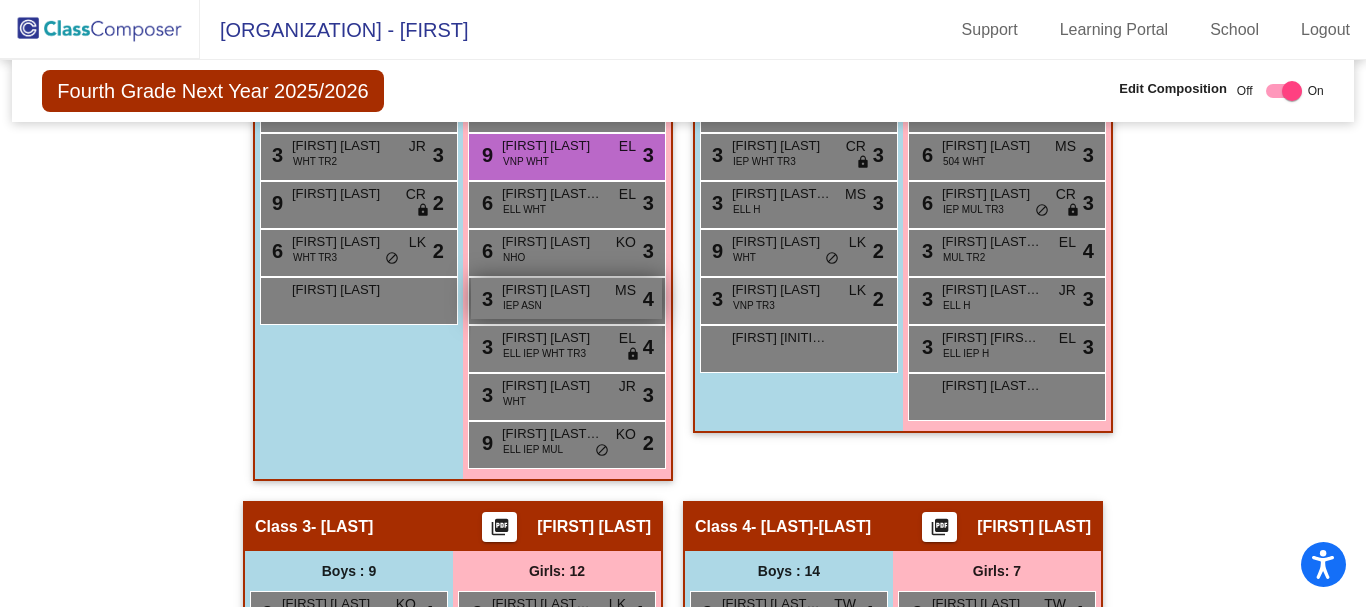 scroll, scrollTop: 900, scrollLeft: 0, axis: vertical 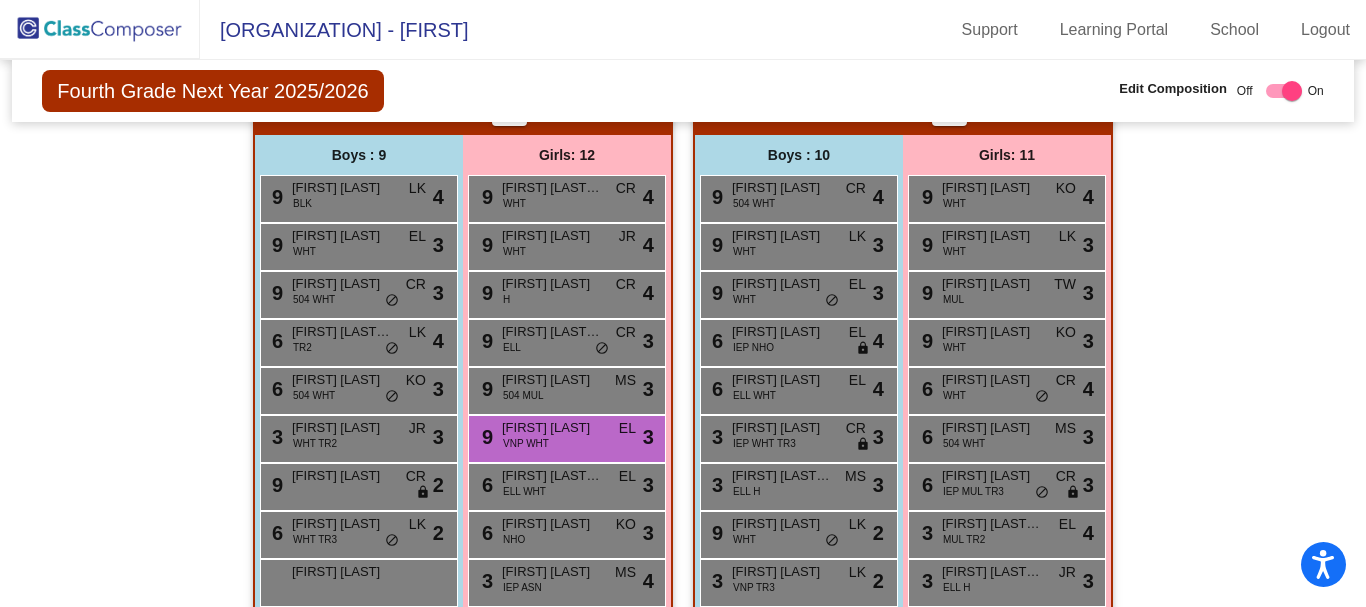 click 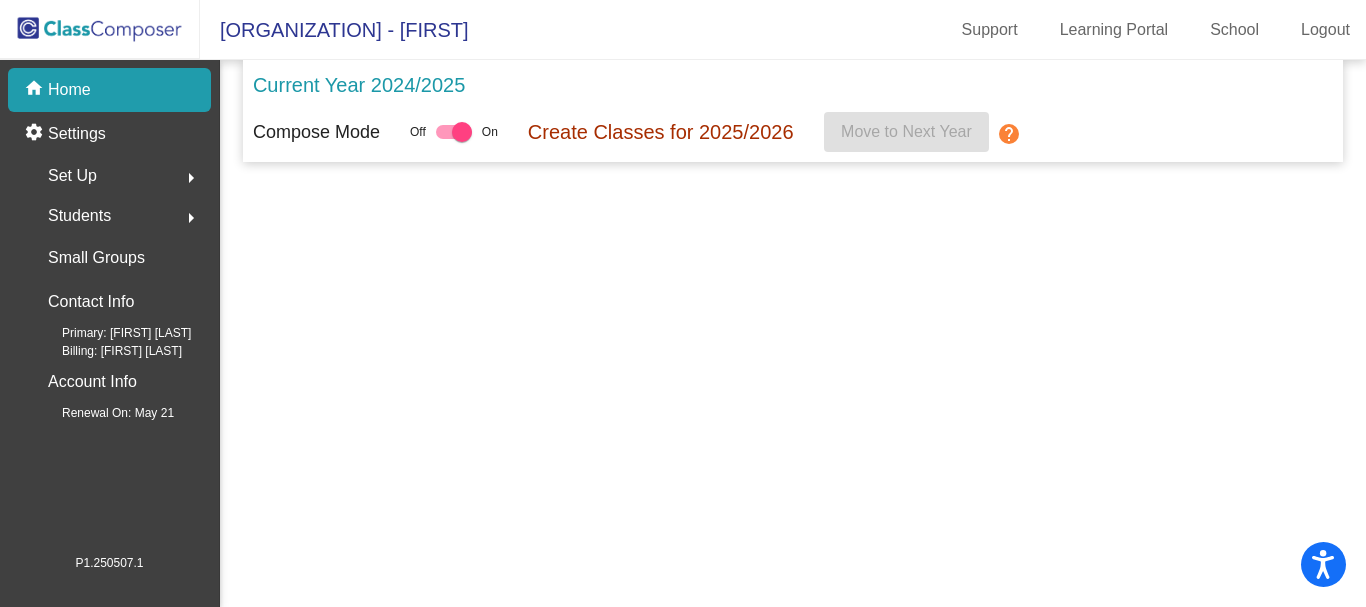 scroll, scrollTop: 0, scrollLeft: 0, axis: both 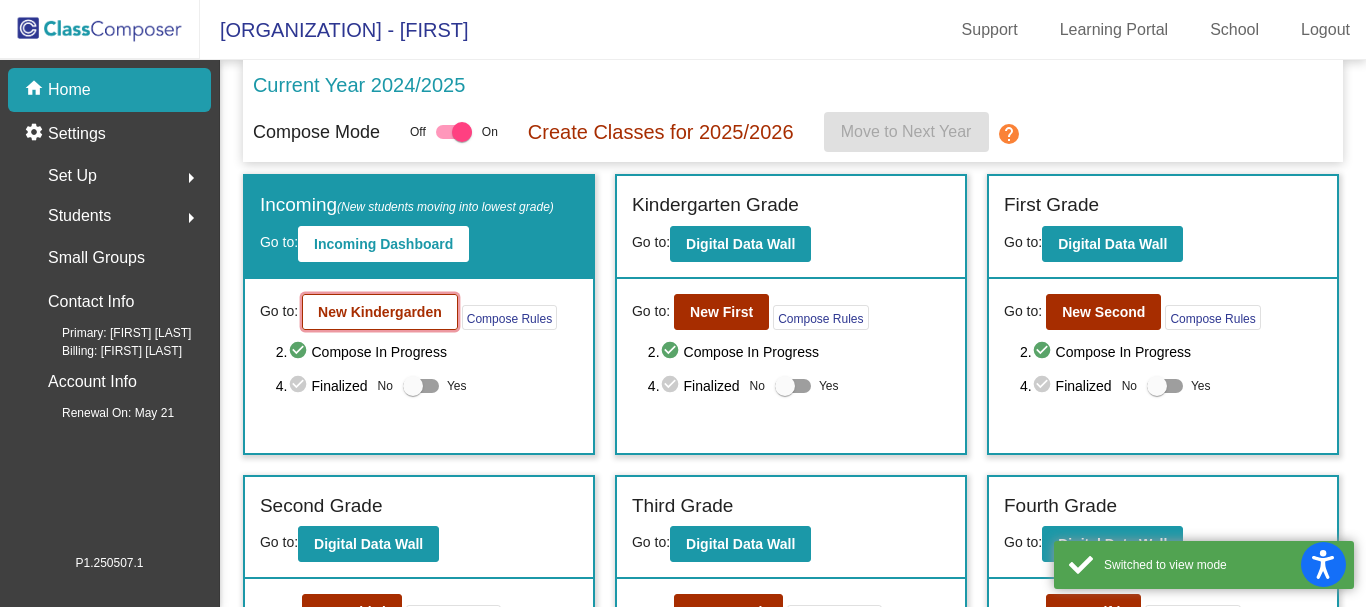 click on "New Kindergarden" 